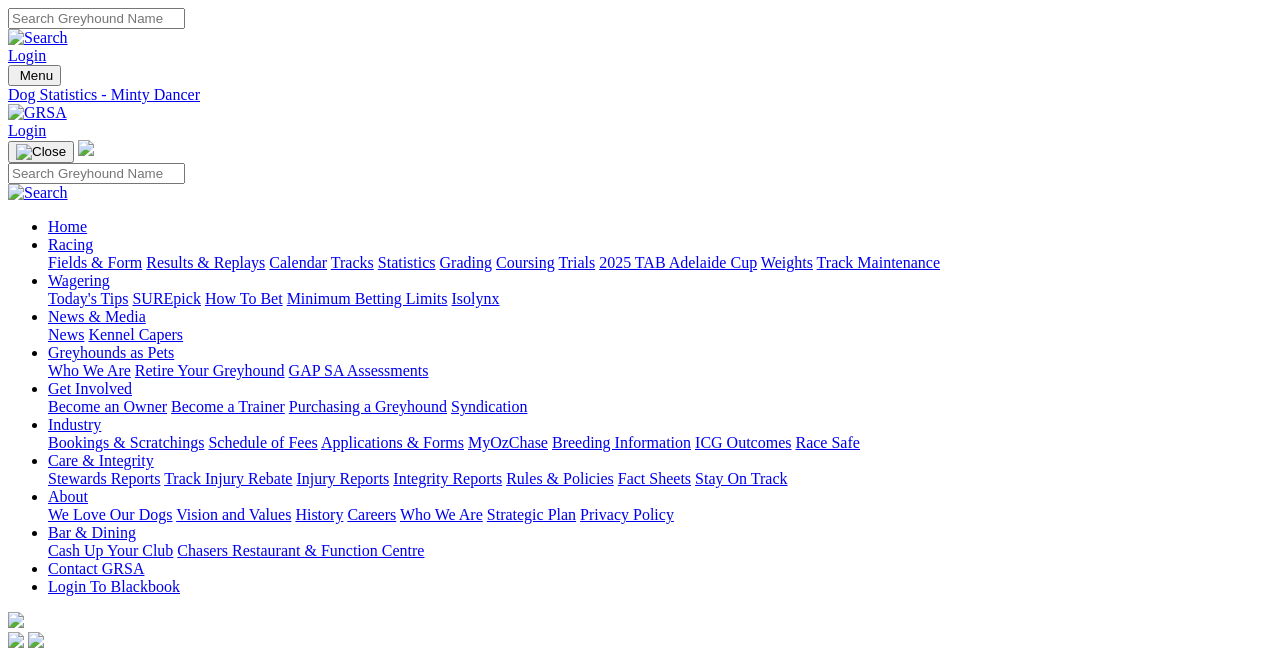 scroll, scrollTop: 25, scrollLeft: 0, axis: vertical 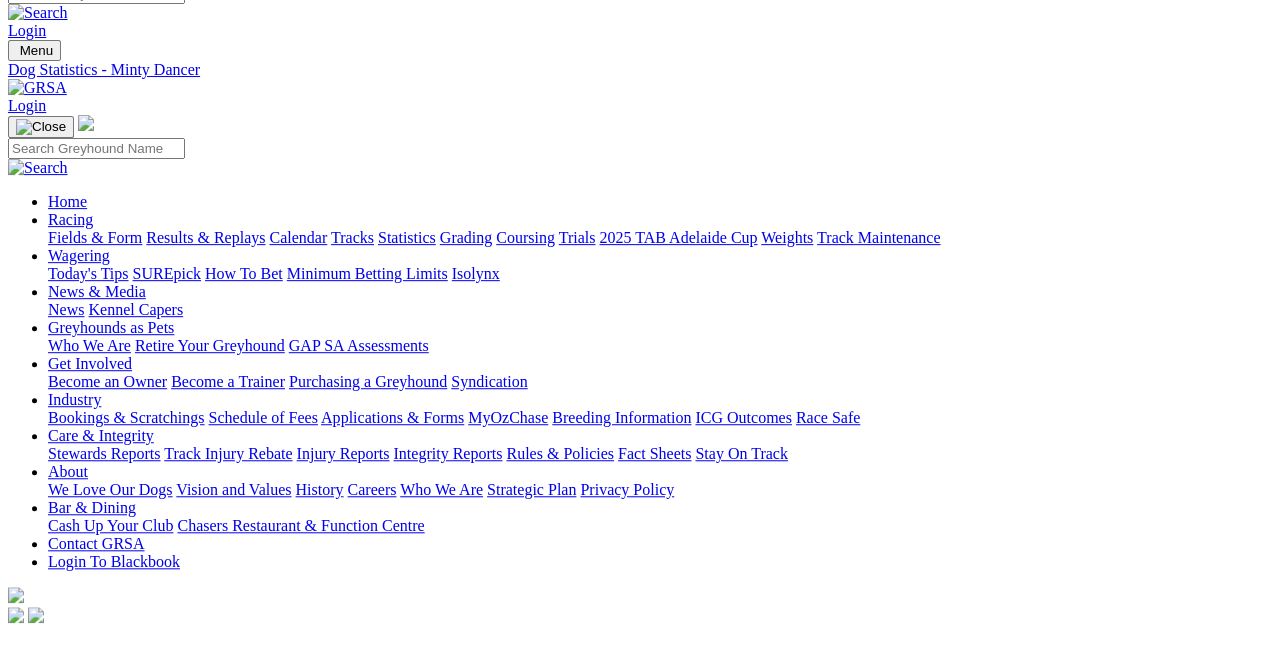 click on "Racing" at bounding box center (70, 219) 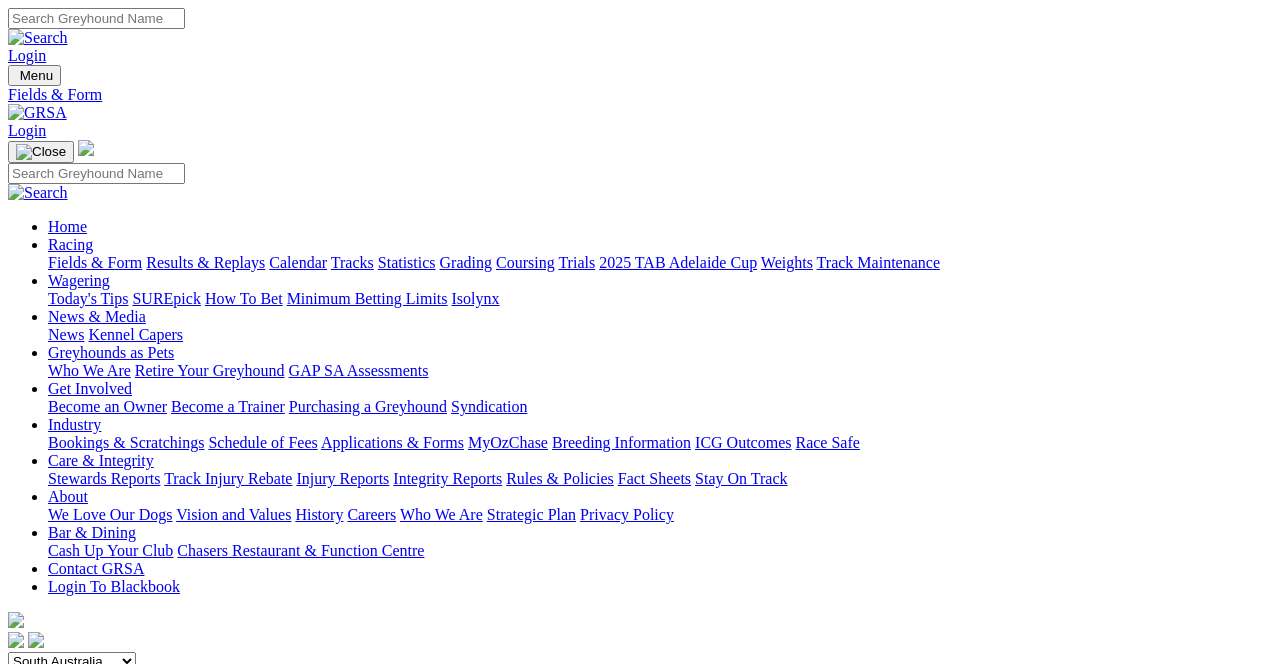 scroll, scrollTop: 0, scrollLeft: 0, axis: both 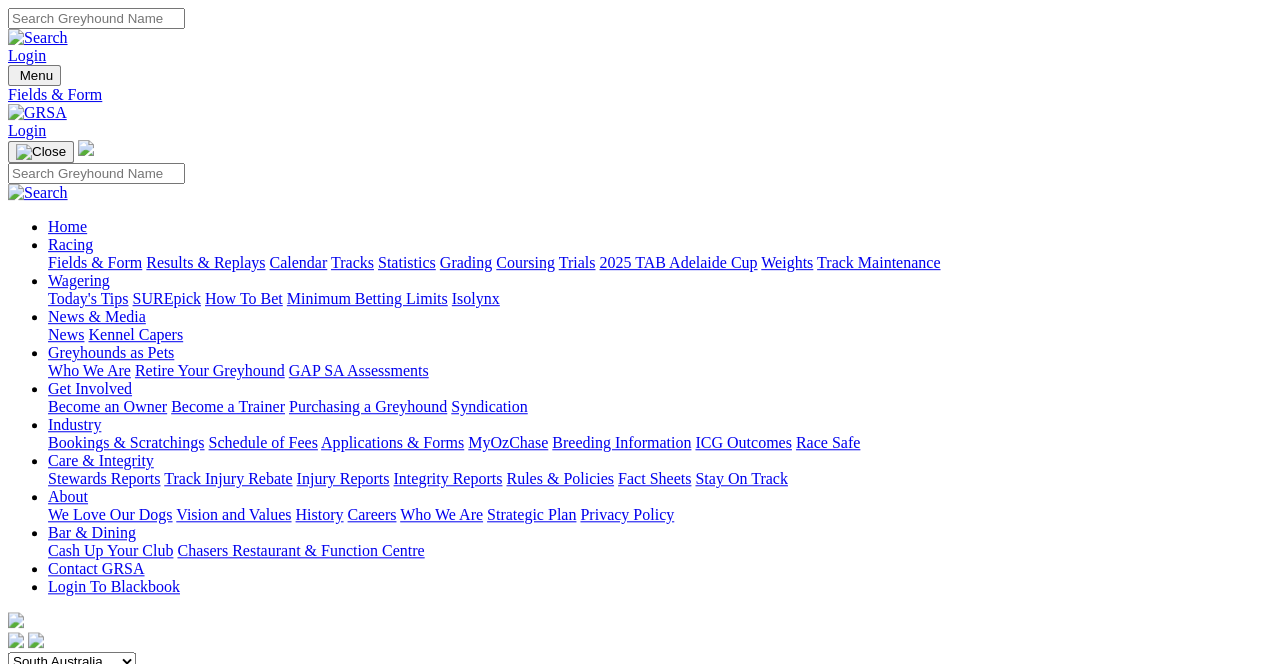 select on "NSW" 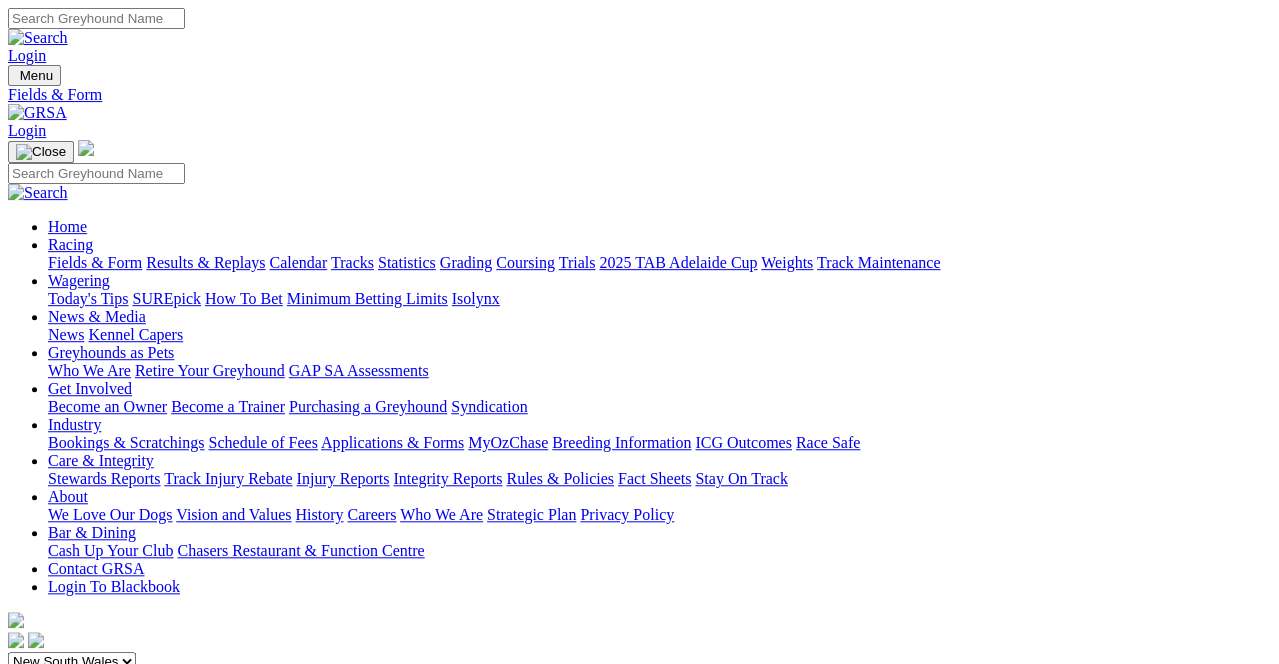 click at bounding box center (96, 681) 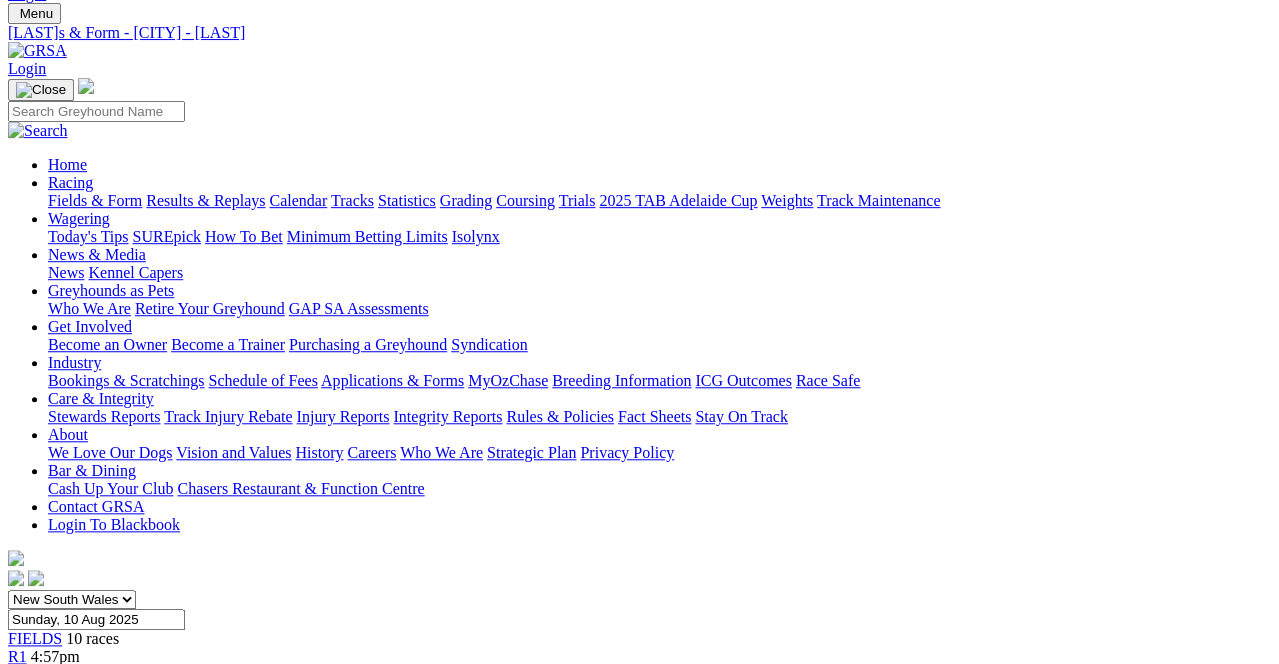 scroll, scrollTop: -10, scrollLeft: 0, axis: vertical 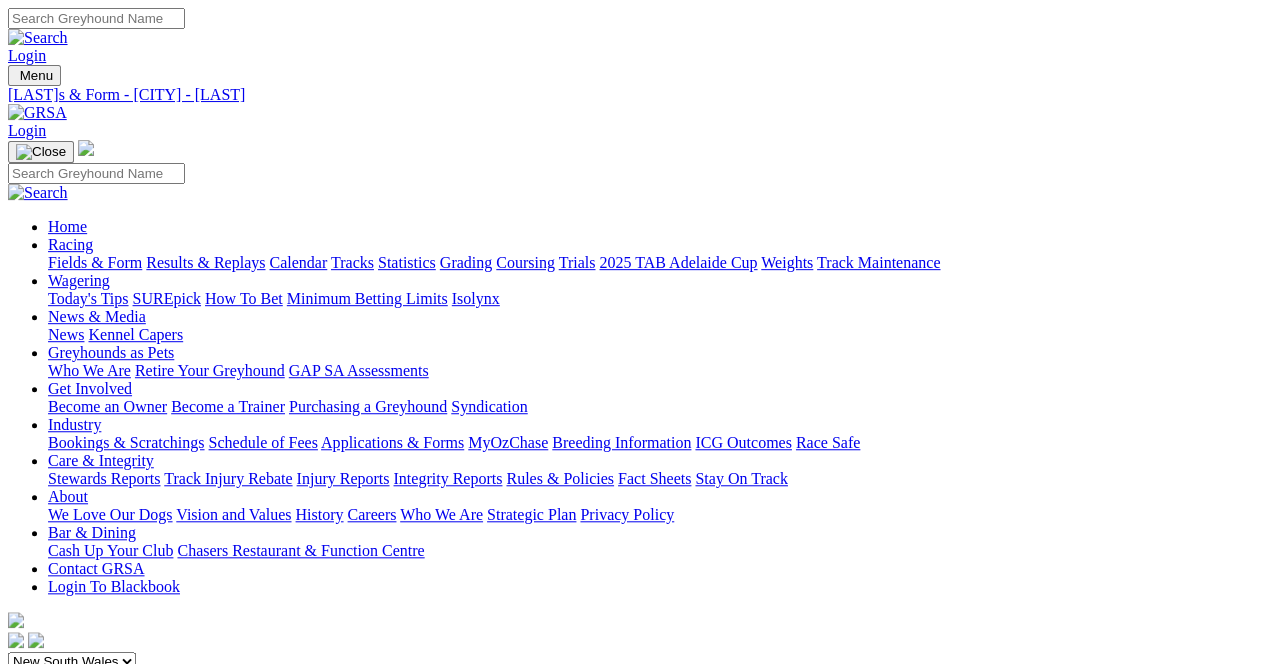 click on "Sunday, 10 Aug 2025" at bounding box center [96, 681] 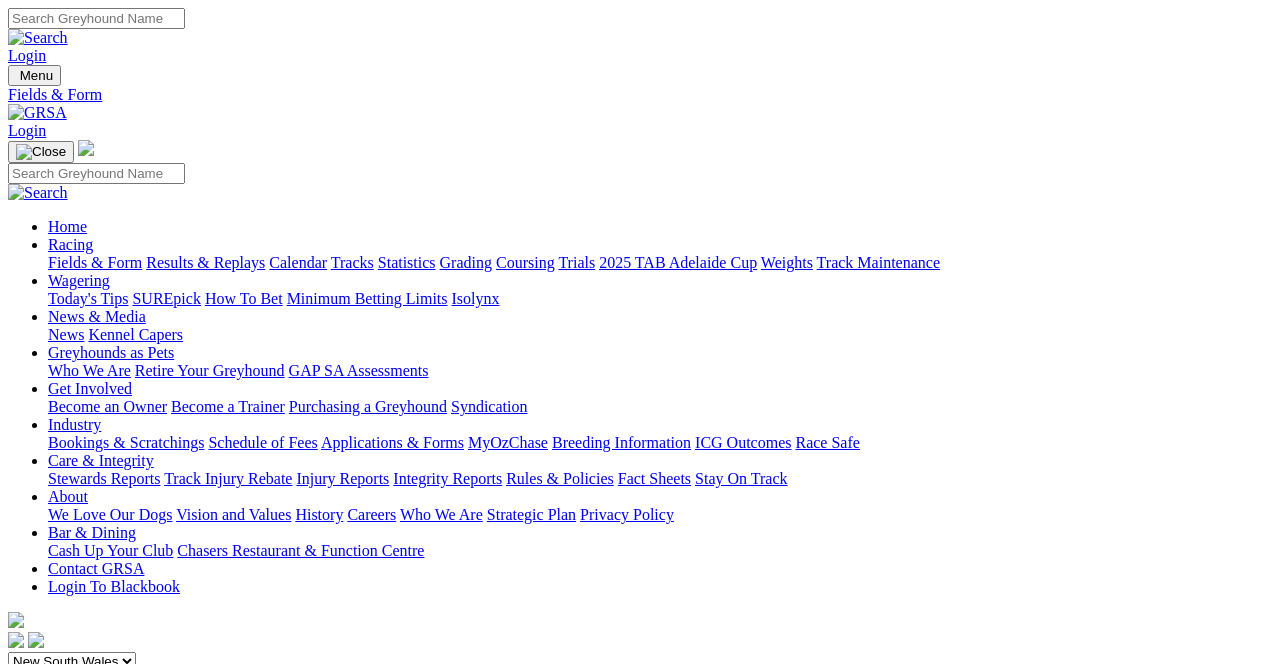 scroll, scrollTop: 0, scrollLeft: 0, axis: both 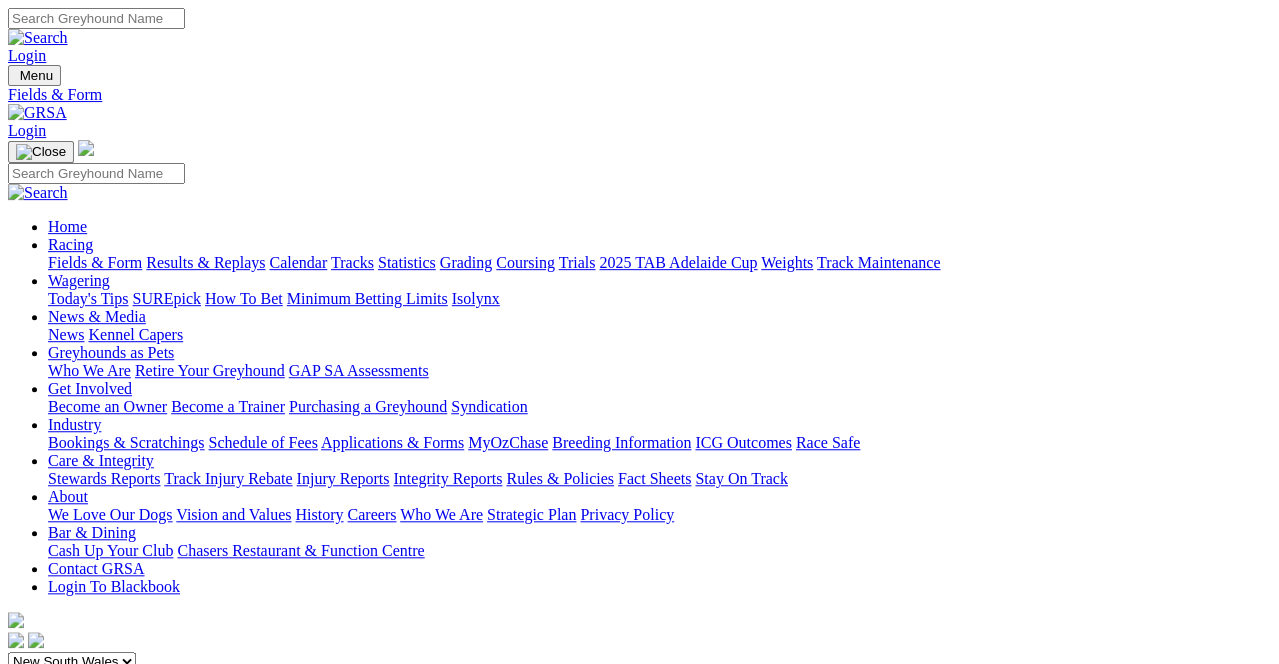 click on "F" at bounding box center (39, 790) 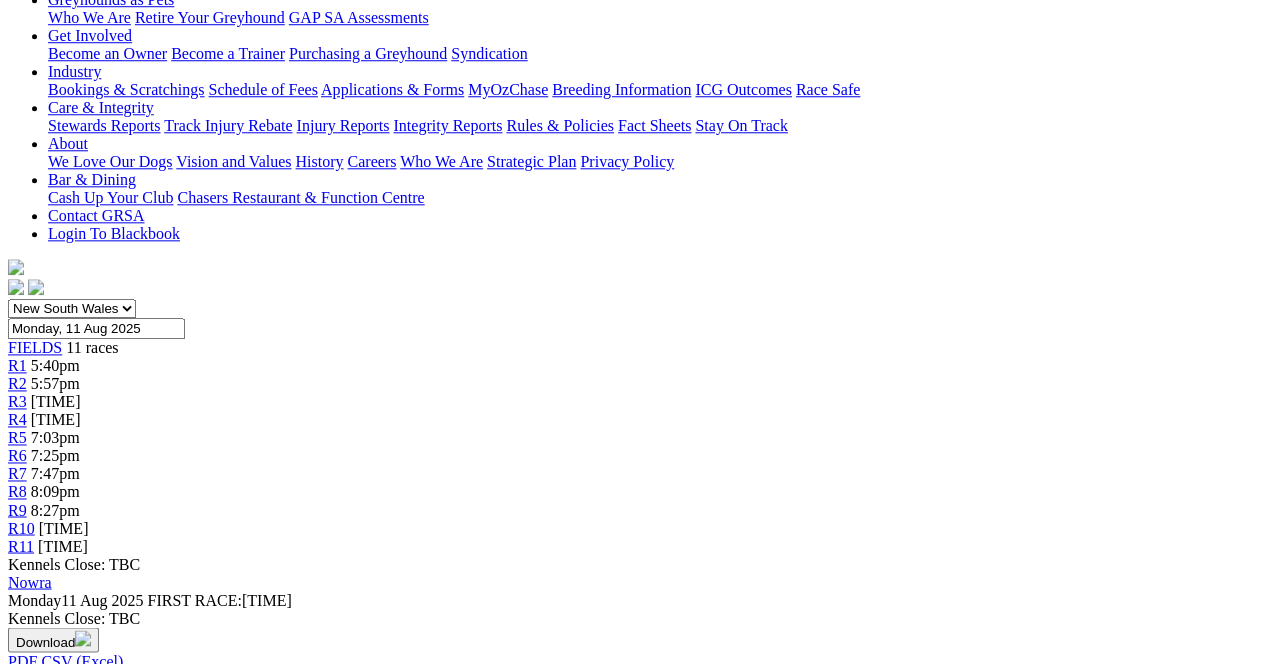 scroll, scrollTop: 357, scrollLeft: 0, axis: vertical 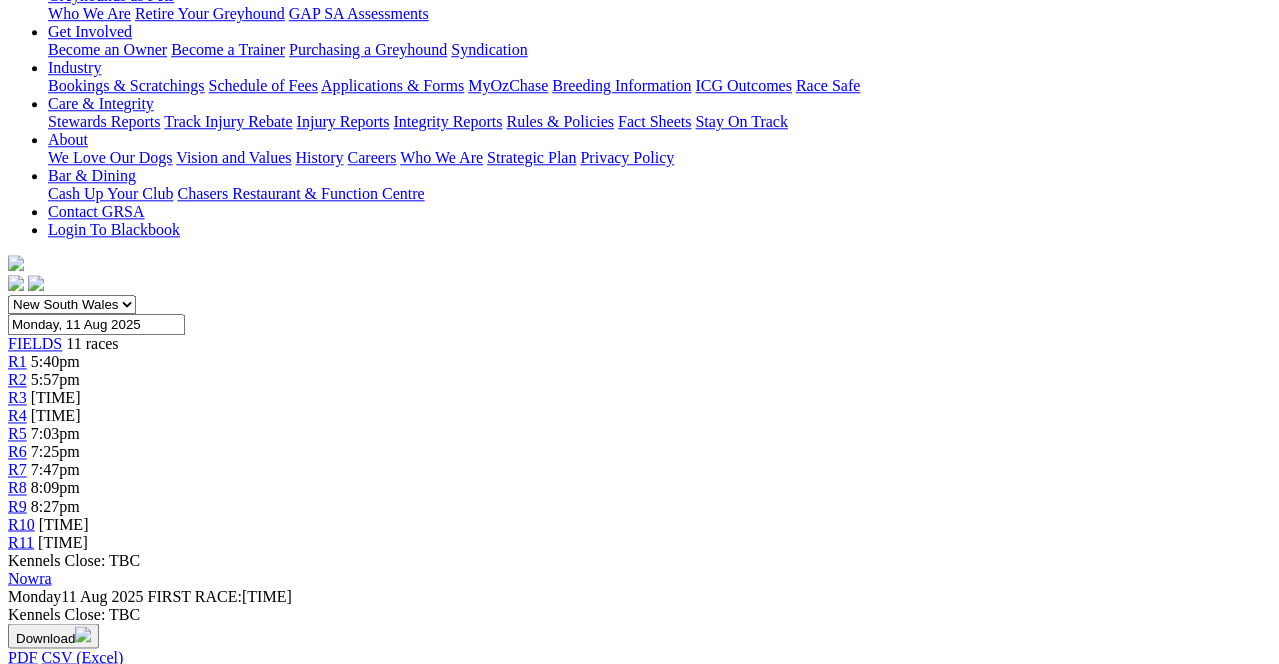 click on "Tyson Creek" at bounding box center [94, 947] 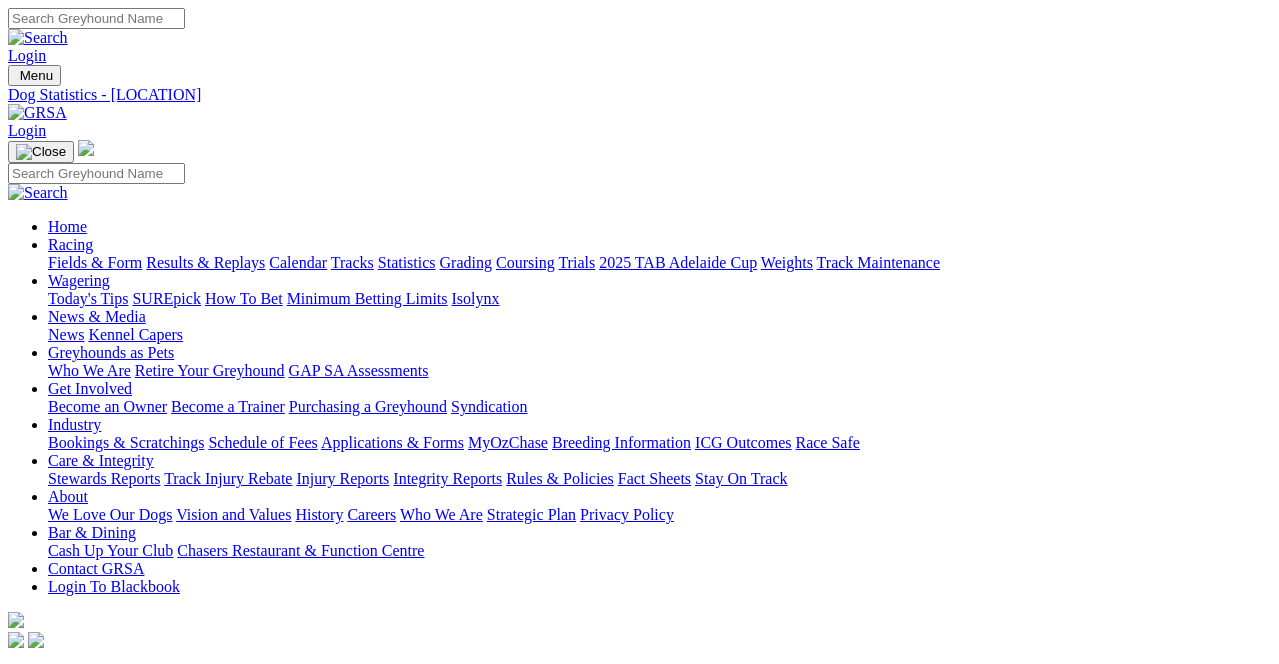 scroll, scrollTop: 0, scrollLeft: 0, axis: both 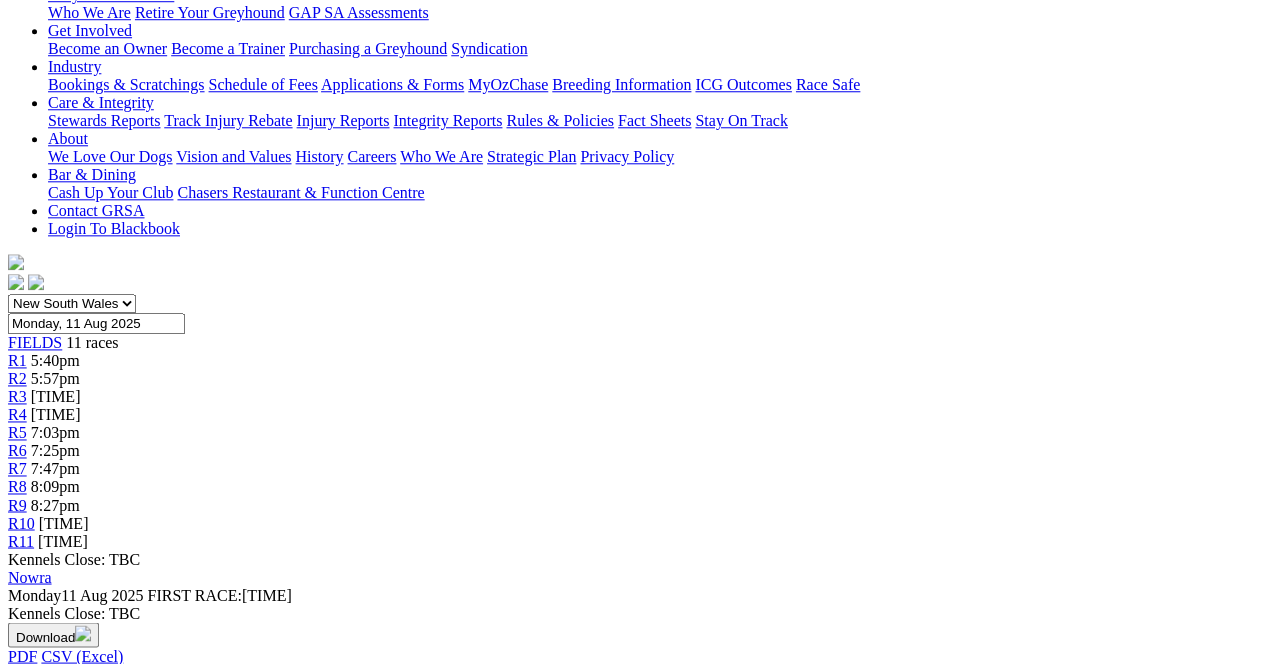 click on "[FIRST] [LAST]" at bounding box center (108, 1034) 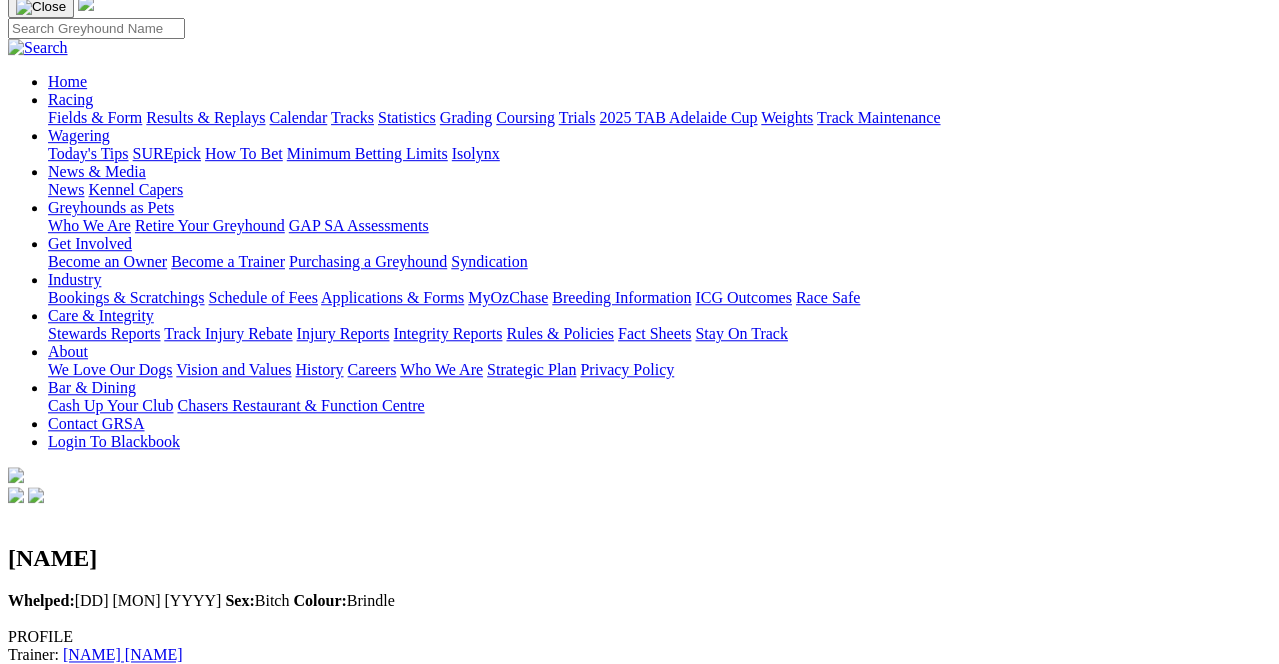 scroll, scrollTop: 140, scrollLeft: 0, axis: vertical 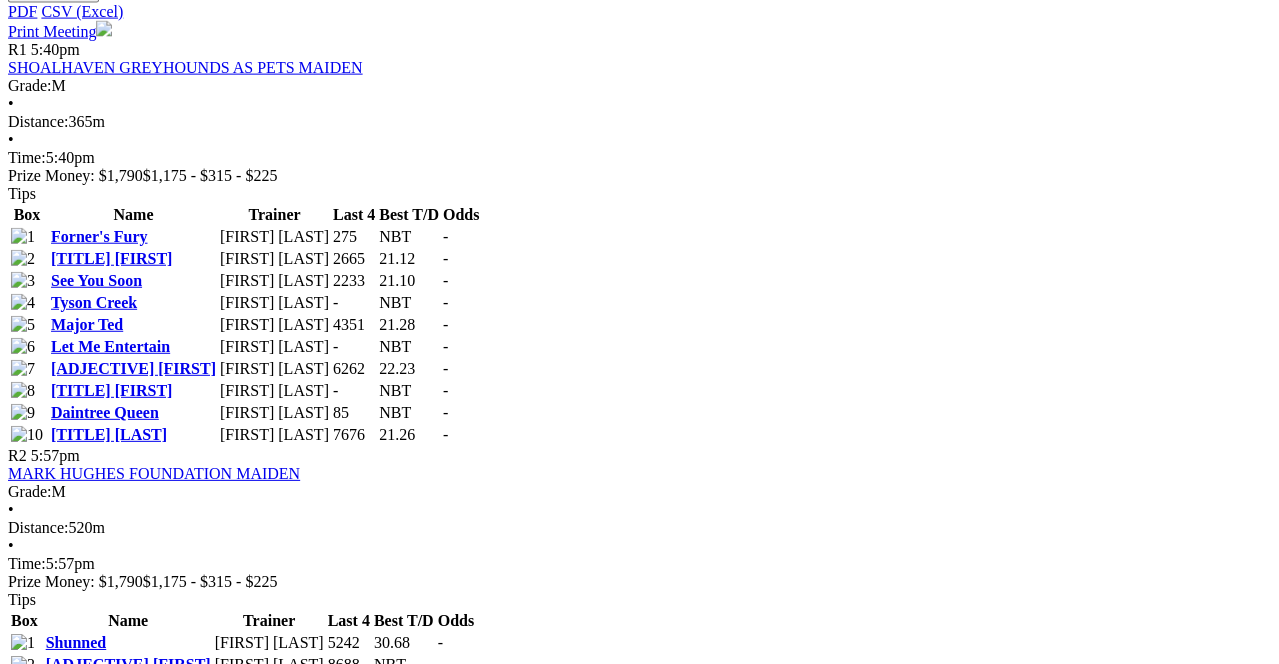 click on "Charming Chicka" at bounding box center [112, 1004] 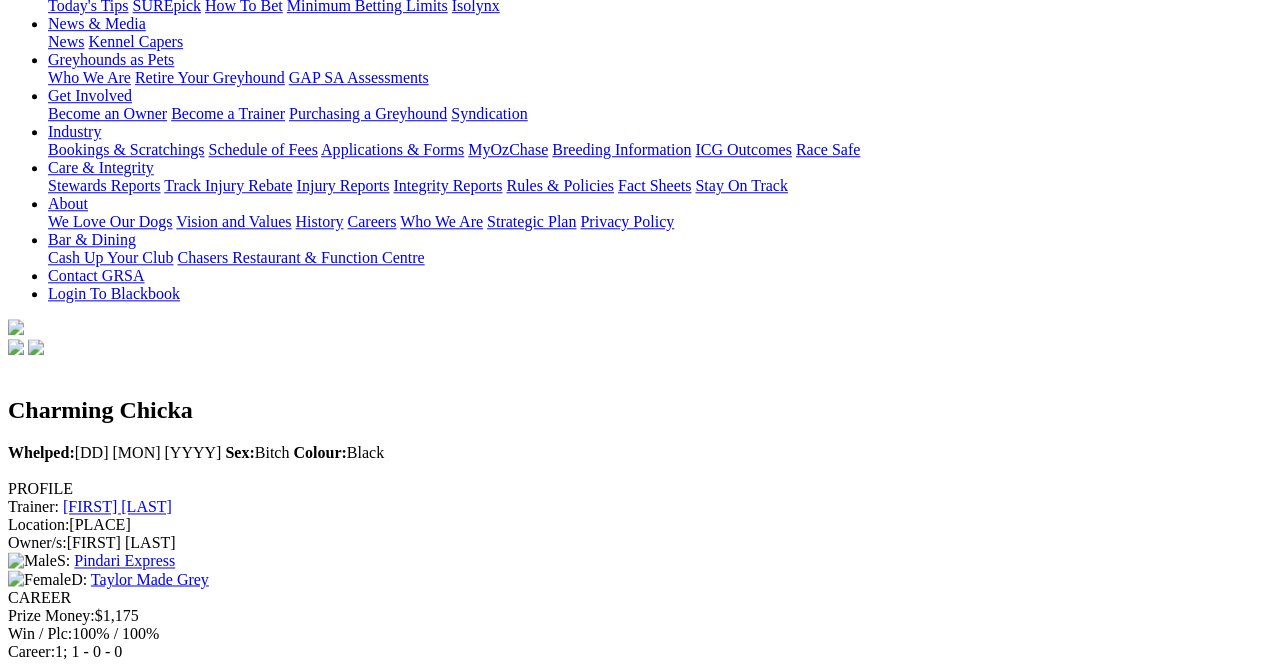 scroll, scrollTop: 336, scrollLeft: 0, axis: vertical 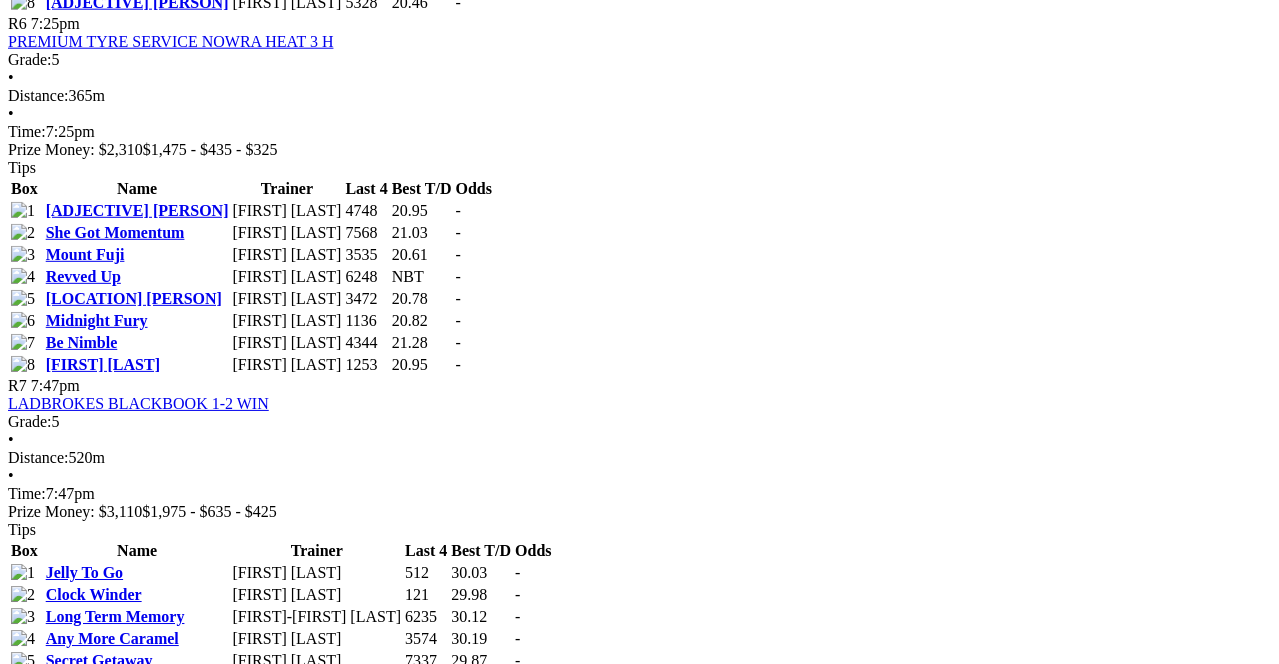 click on "[FIRST] [LAST]" at bounding box center [103, 1976] 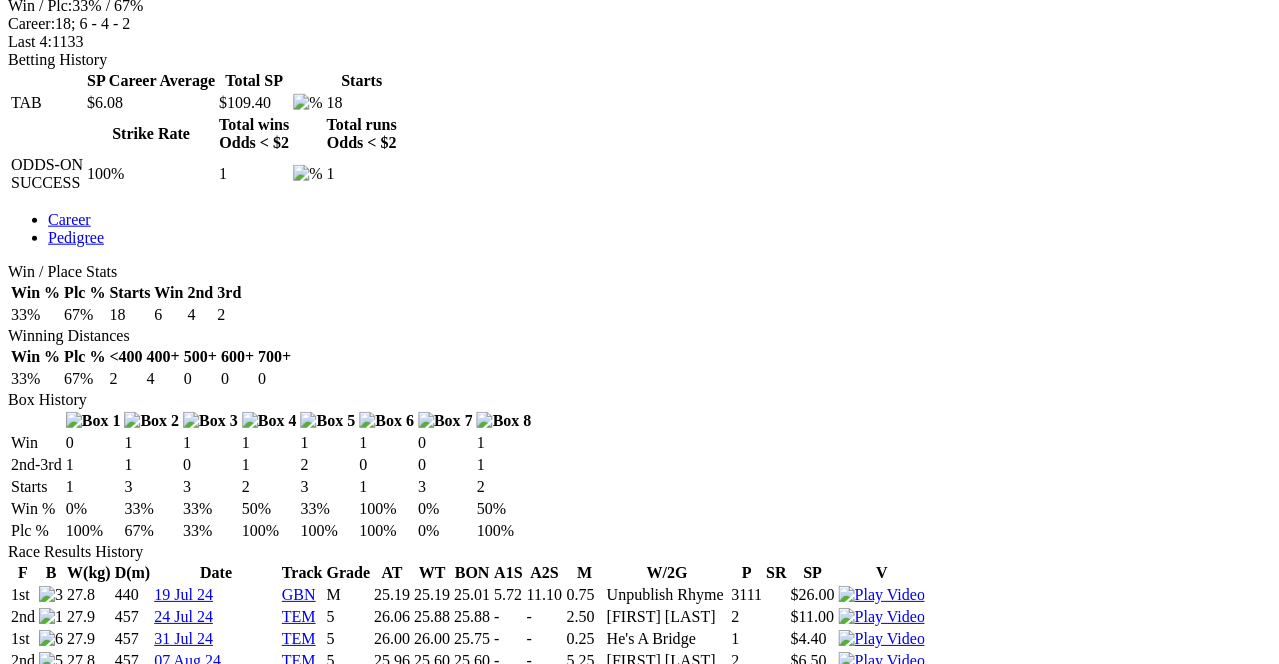 scroll, scrollTop: 922, scrollLeft: 0, axis: vertical 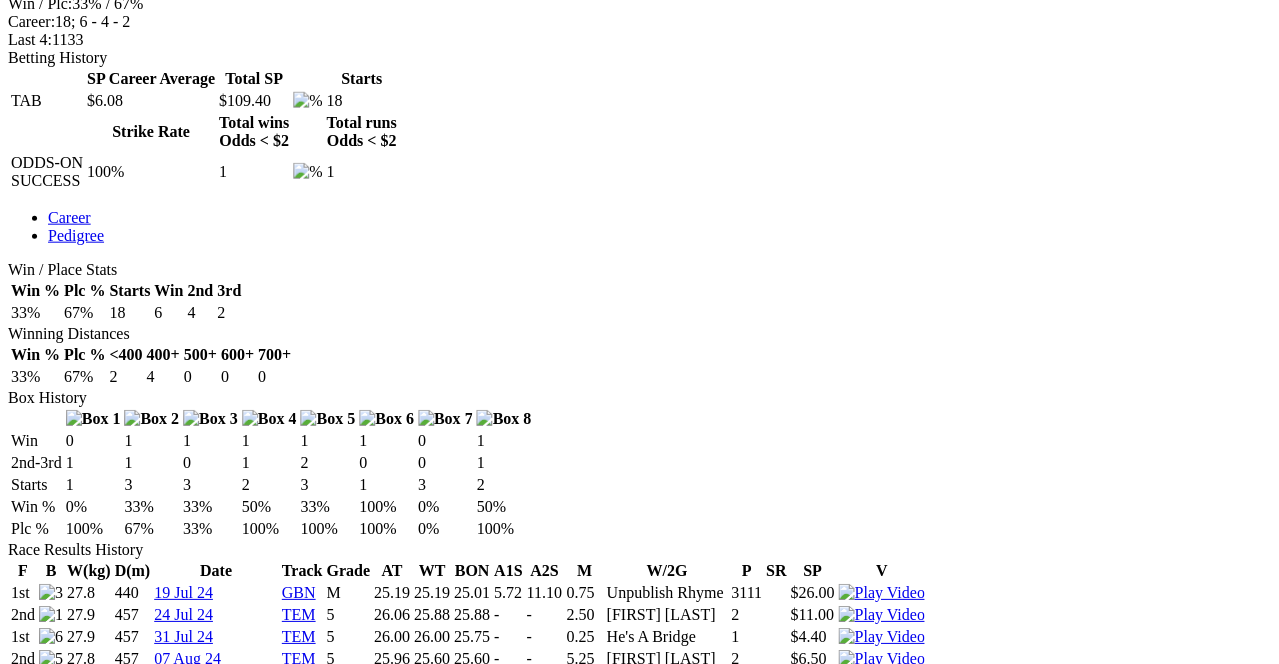 click at bounding box center (881, 967) 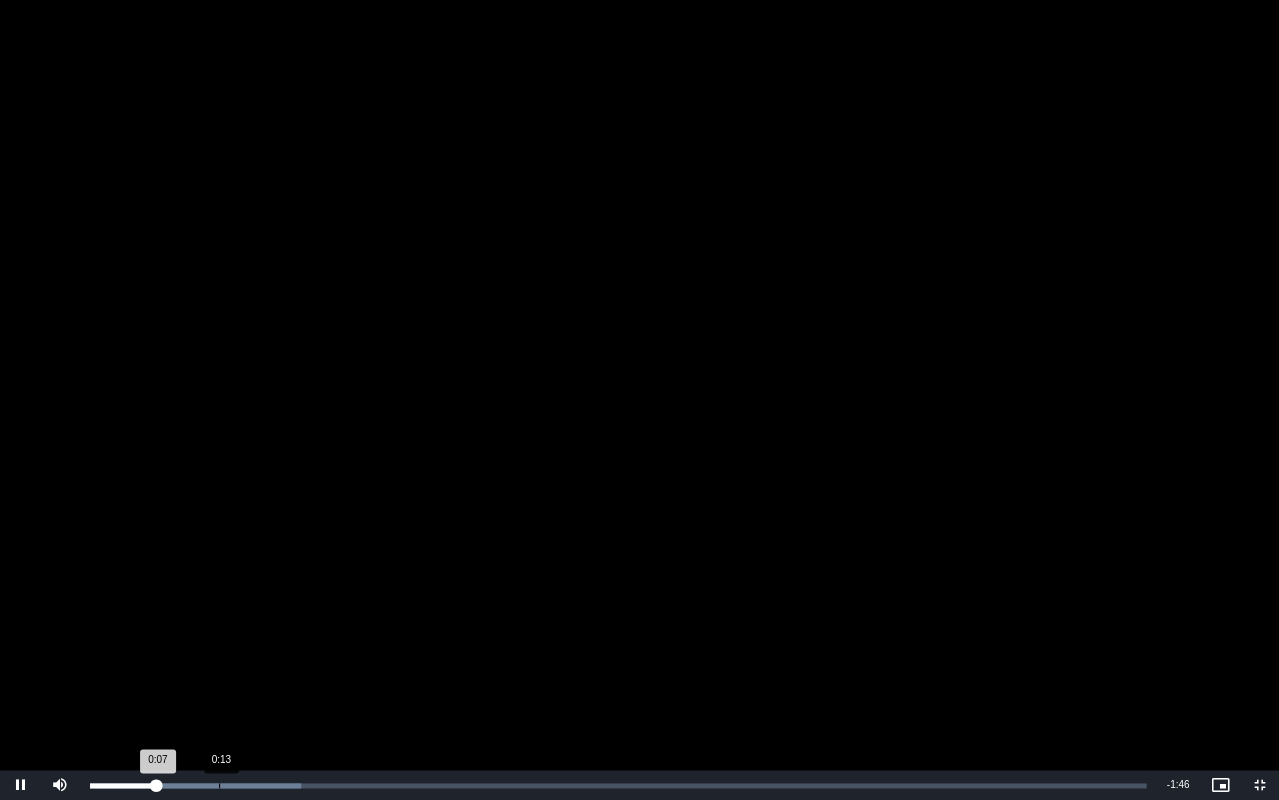 click on "Loaded :  19.95% 0:13 0:07" at bounding box center (618, 785) 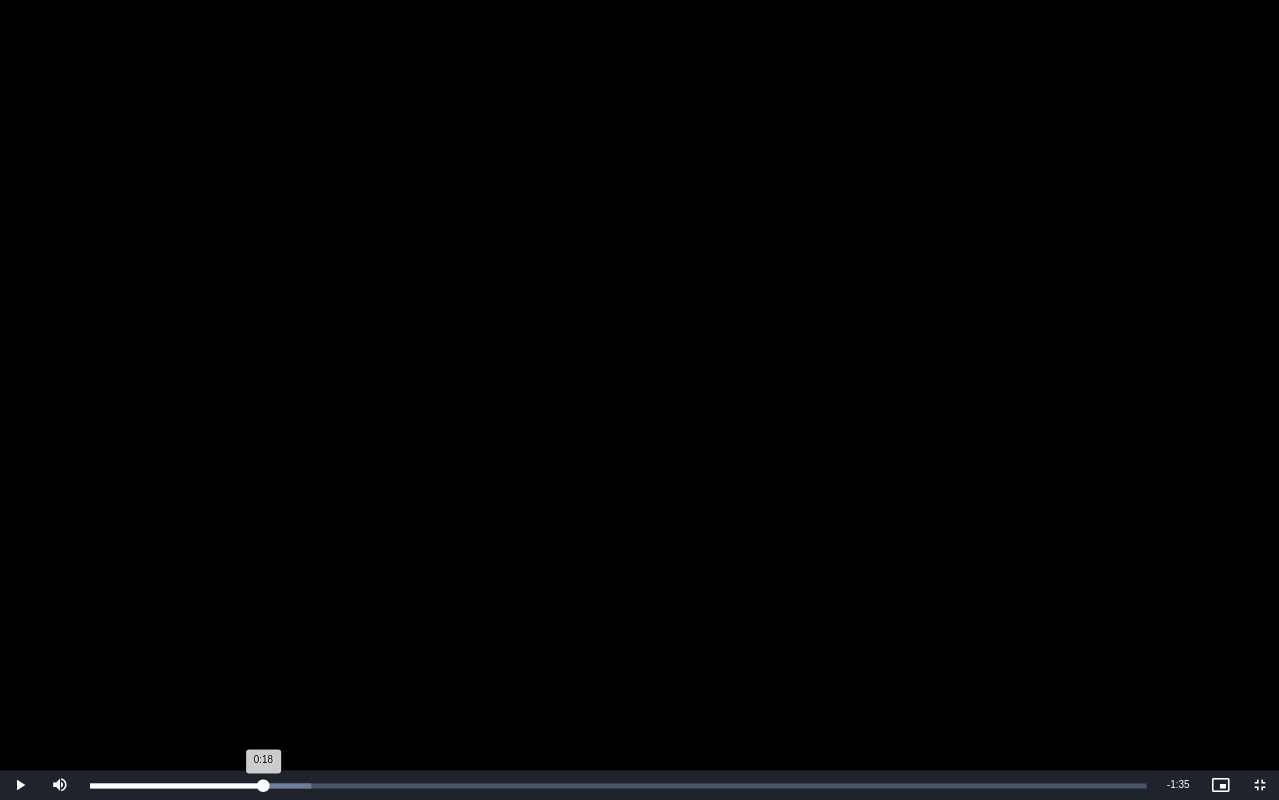 click on "Loaded :  20.96% 0:18 0:18" at bounding box center (618, 785) 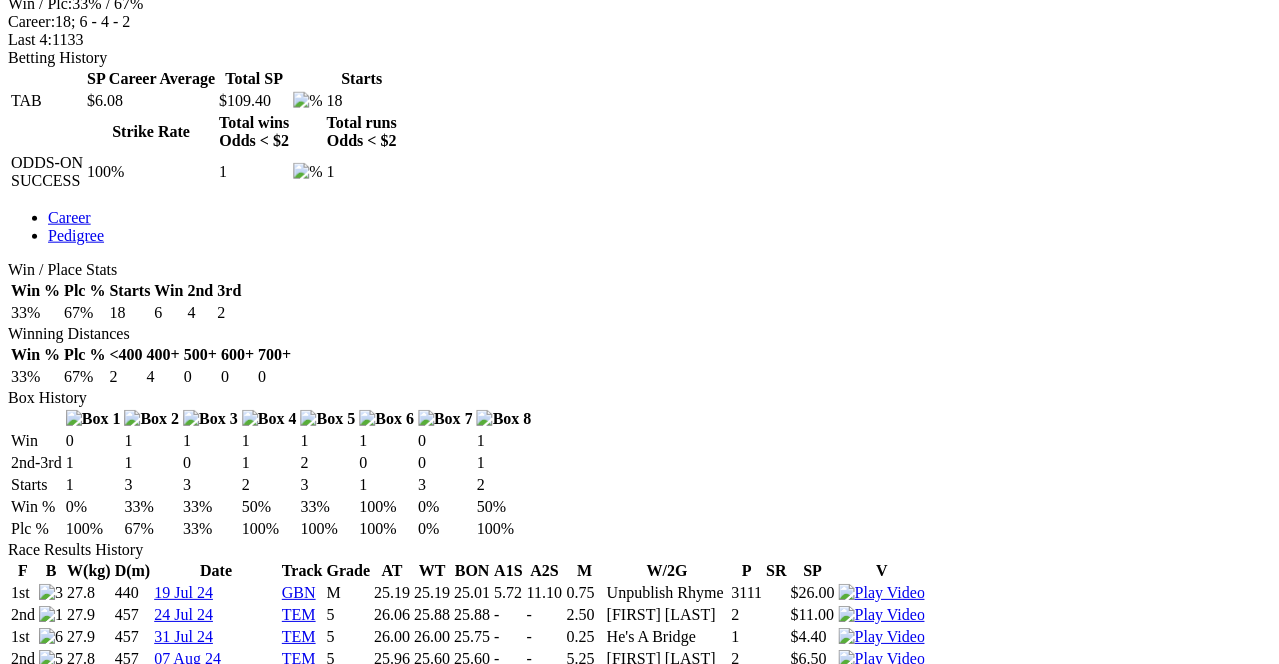 click at bounding box center (16, 4376) 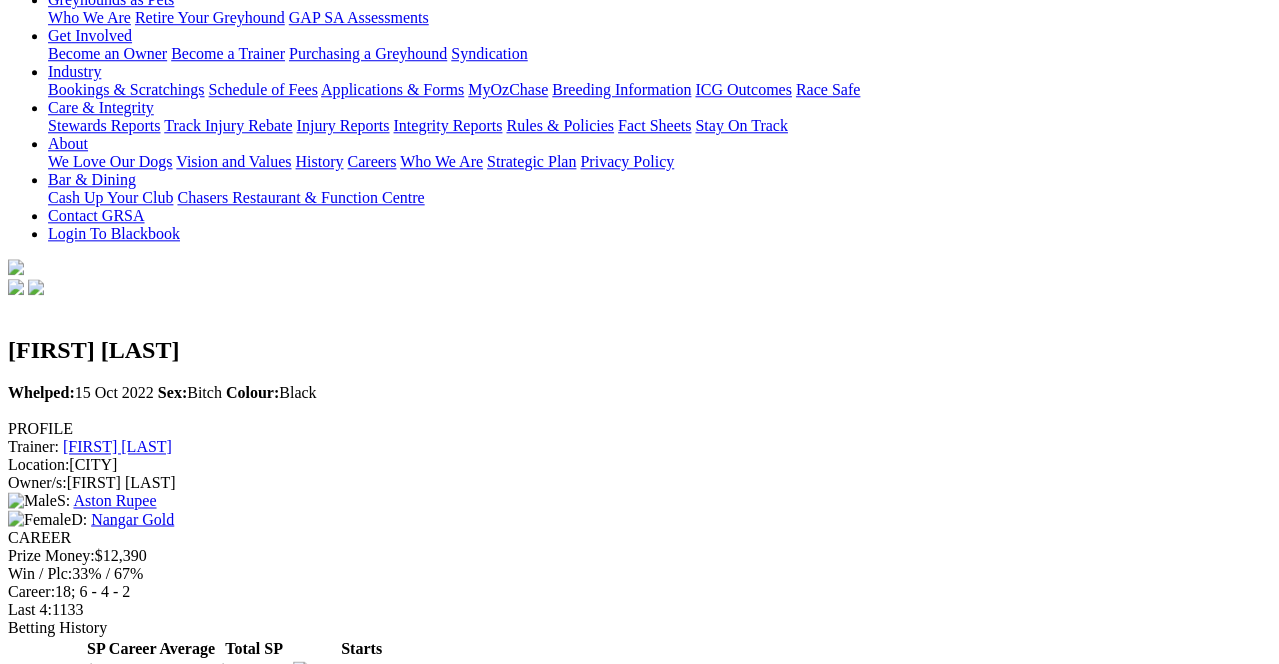 scroll, scrollTop: 286, scrollLeft: 0, axis: vertical 